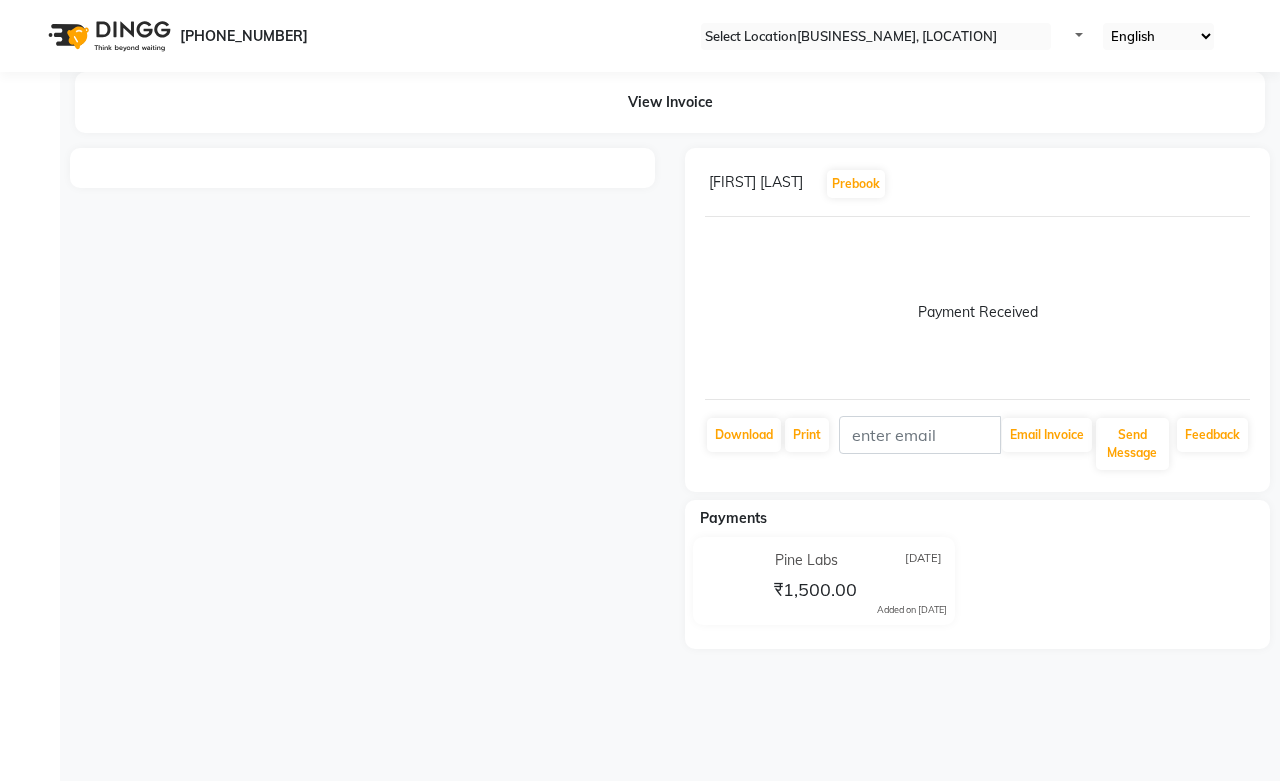 scroll, scrollTop: 0, scrollLeft: 0, axis: both 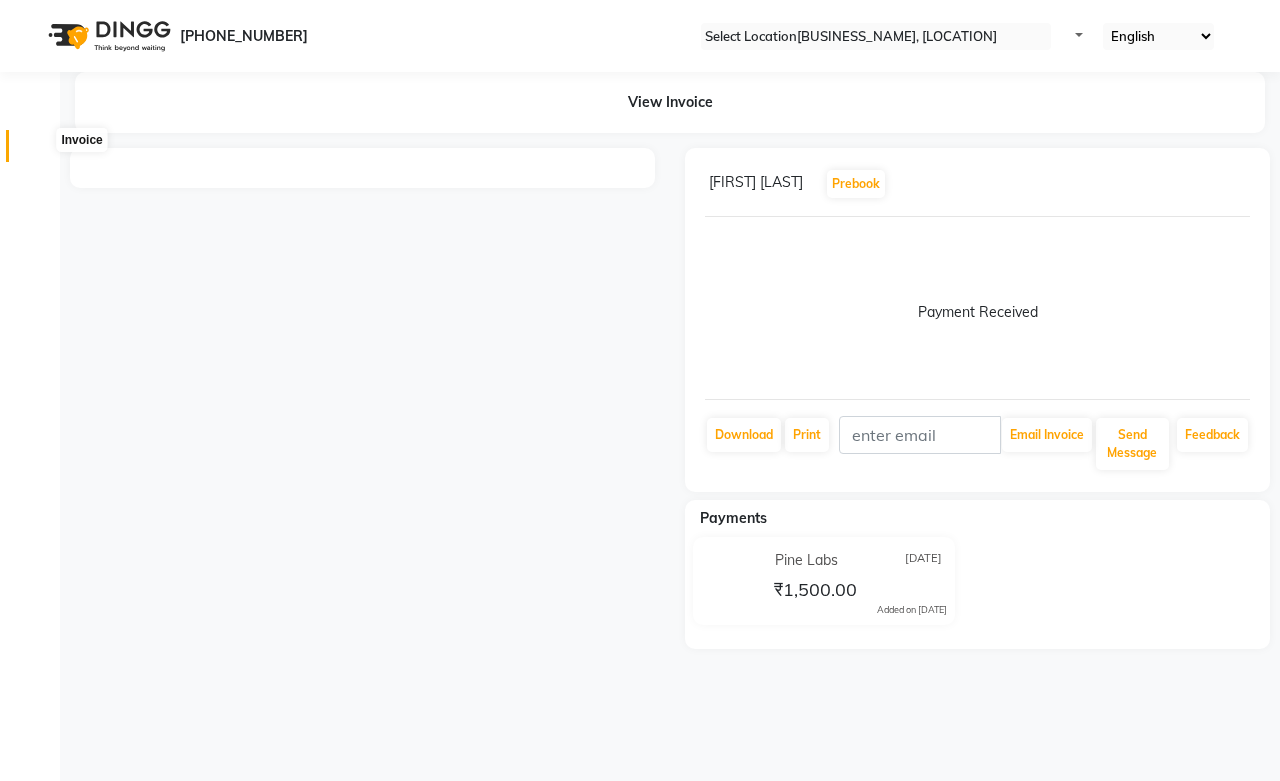 click at bounding box center (38, 151) 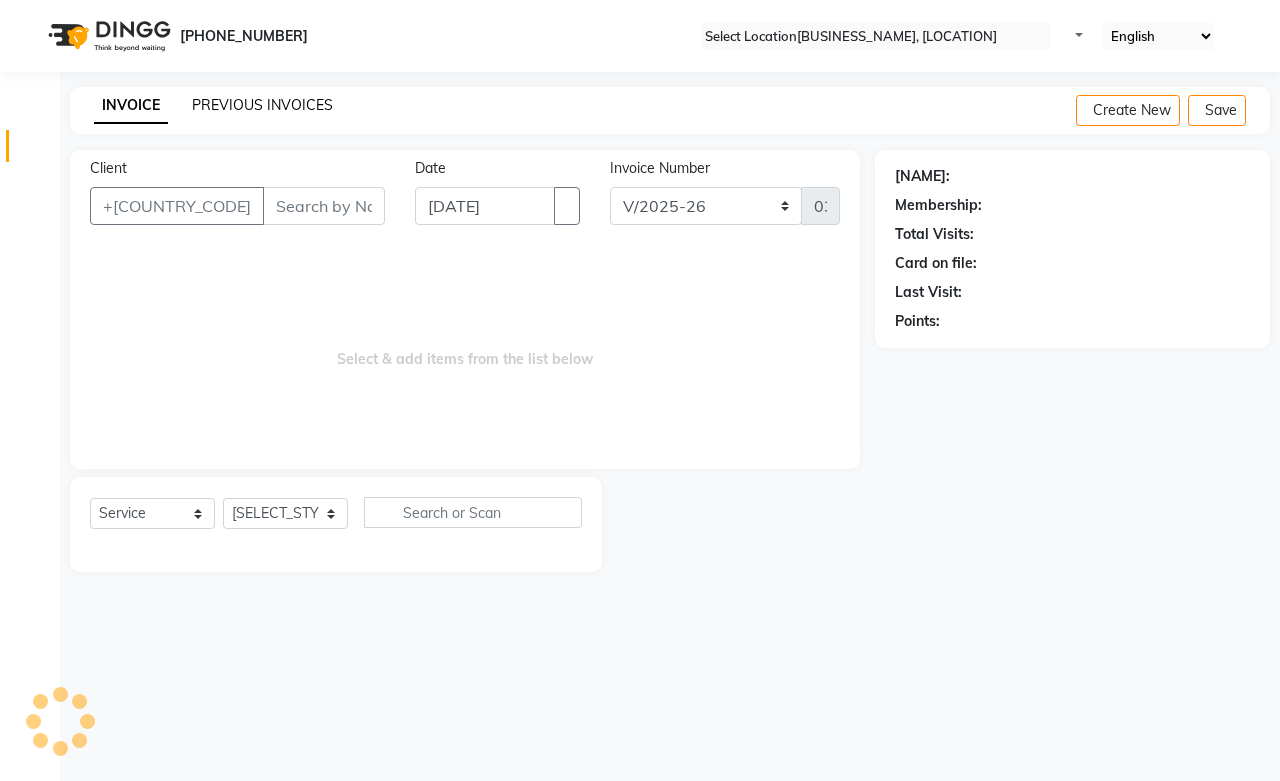 click on "PREVIOUS INVOICES" at bounding box center [262, 105] 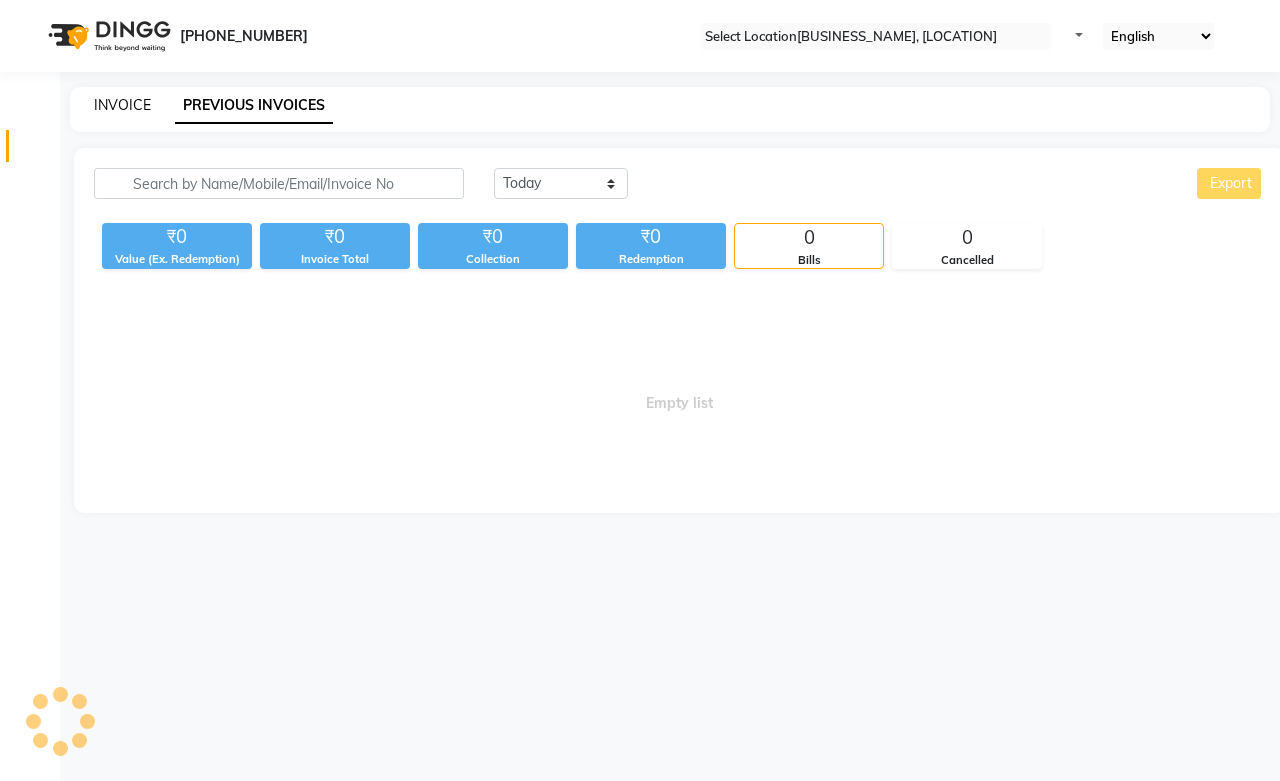 click on "INVOICE" at bounding box center (122, 105) 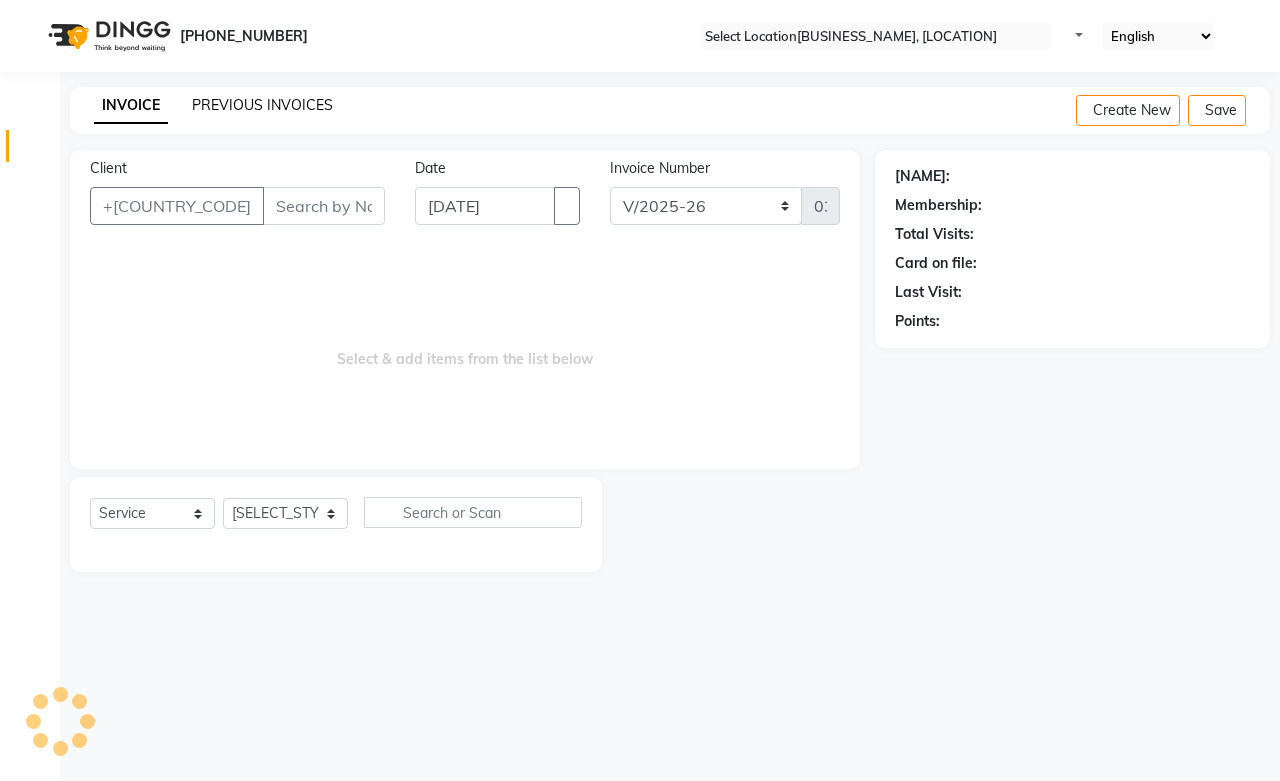 click on "PREVIOUS INVOICES" at bounding box center [262, 105] 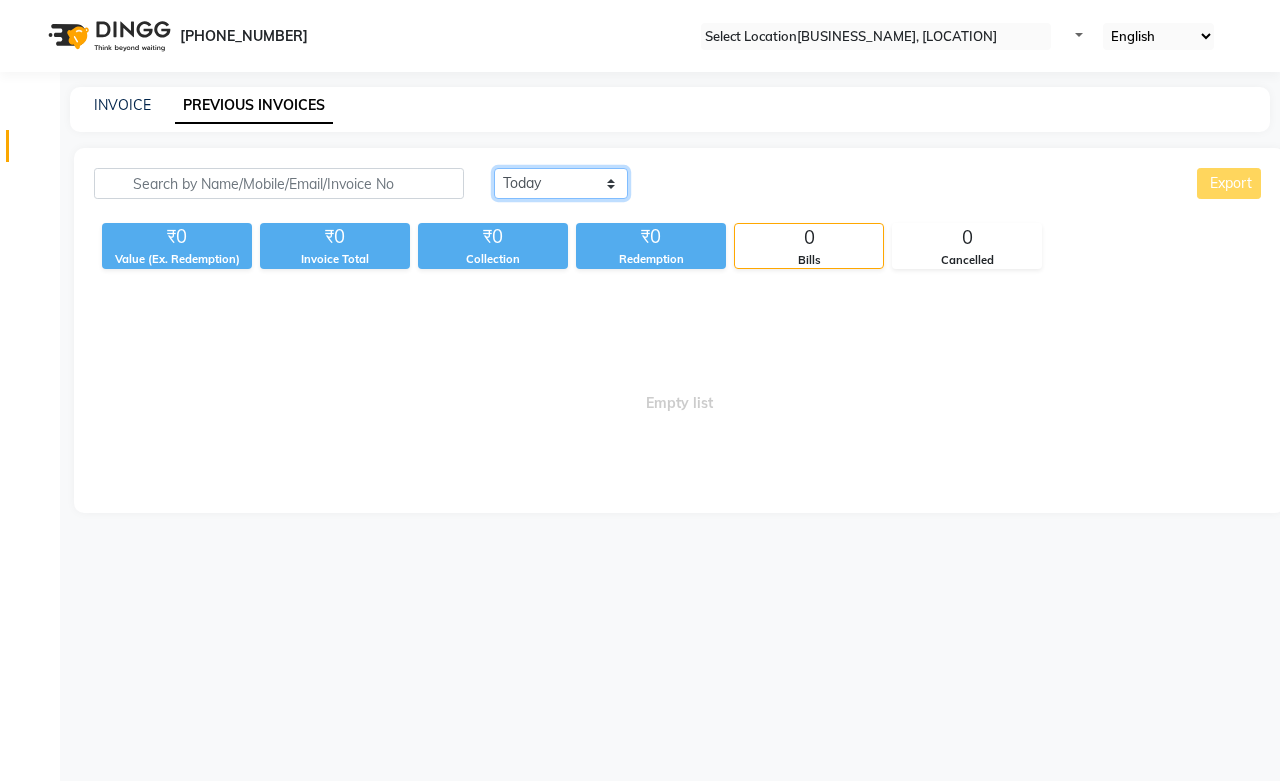 click on "Today Yesterday Custom Range" at bounding box center [561, 183] 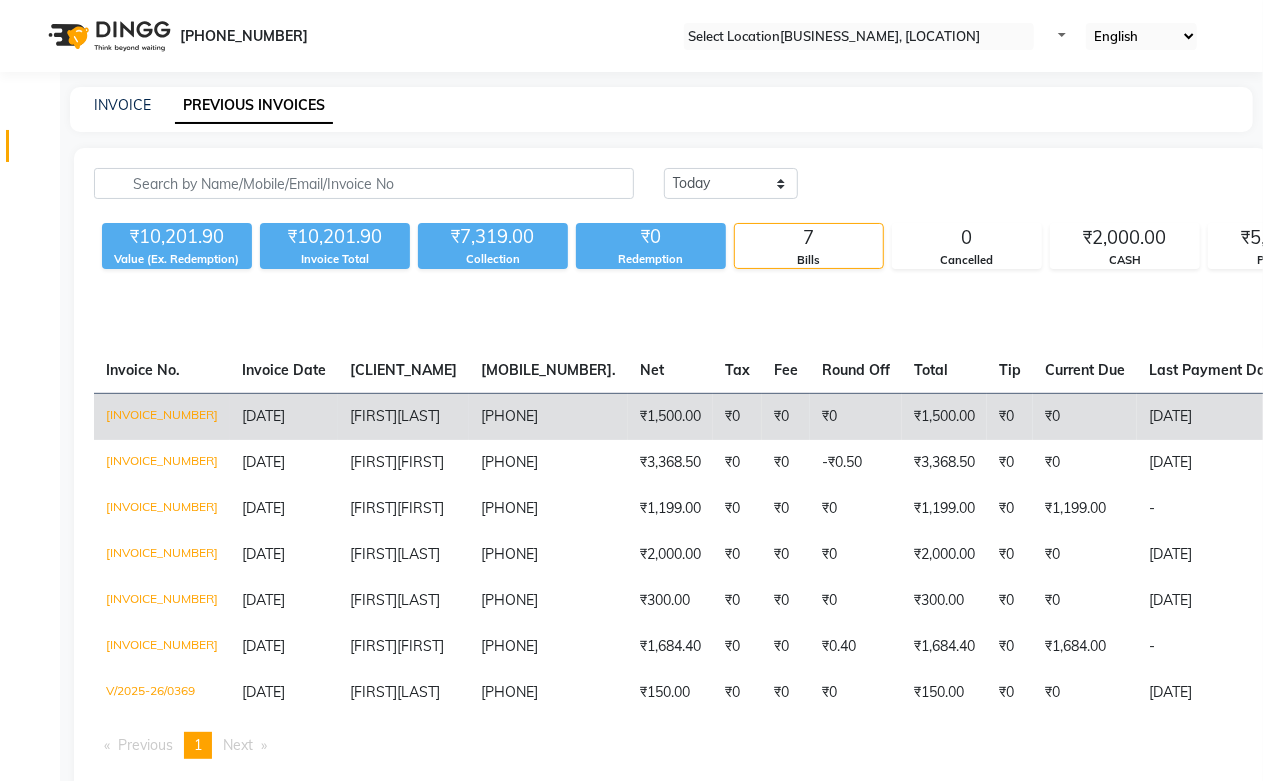 click on "₹1,500.00" at bounding box center [670, 416] 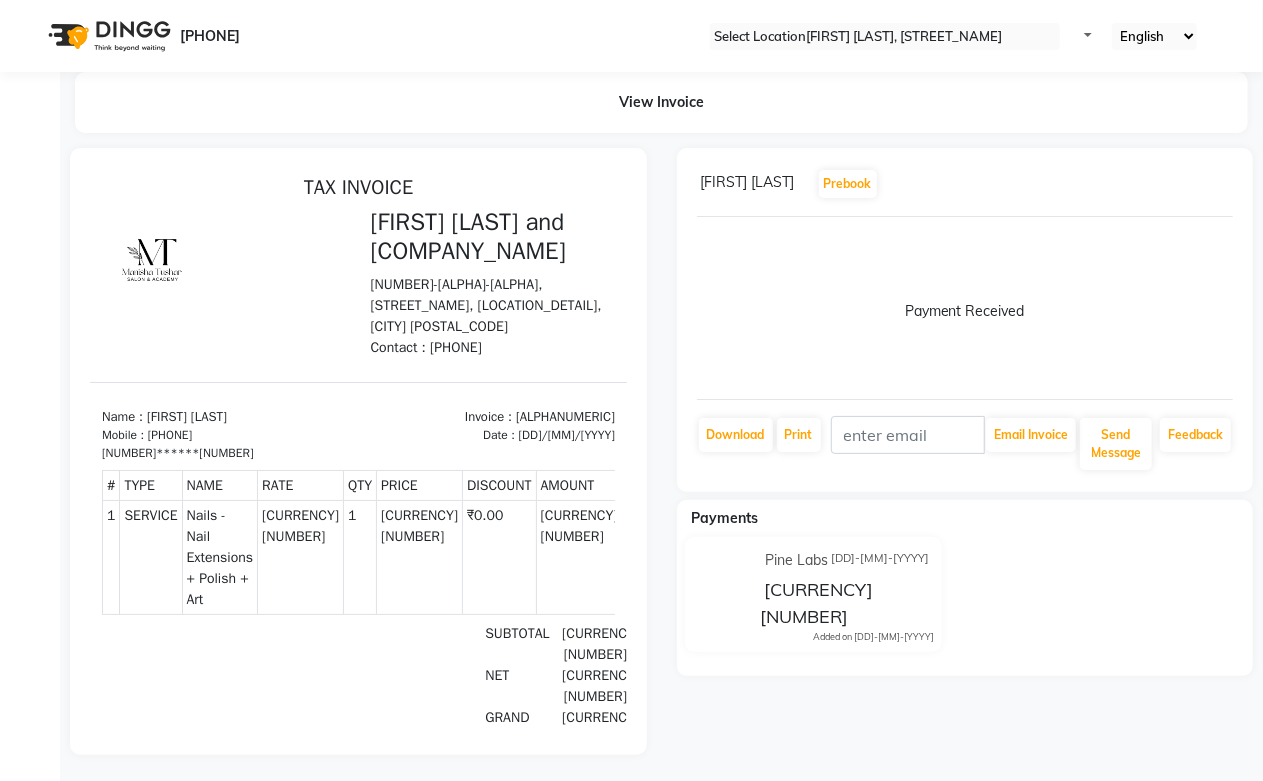 scroll, scrollTop: 0, scrollLeft: 0, axis: both 